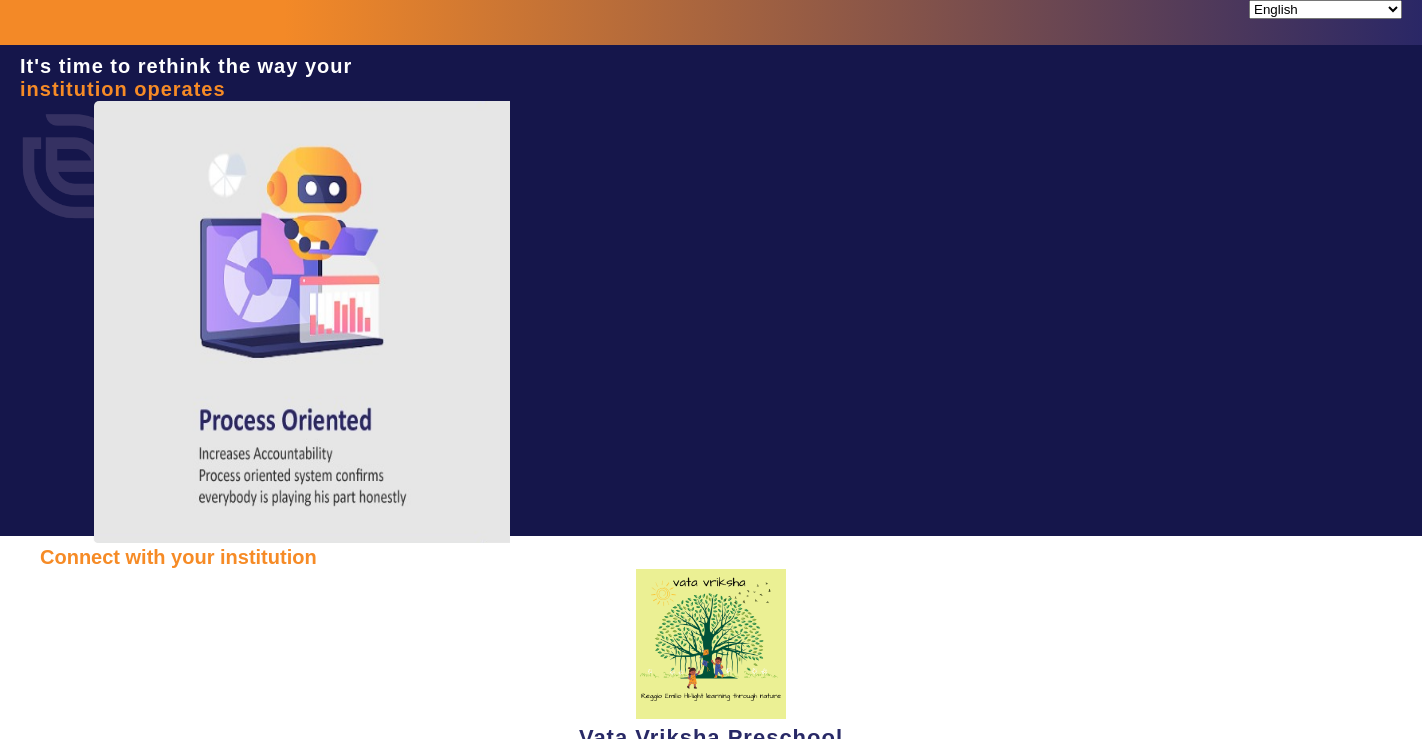 scroll, scrollTop: 0, scrollLeft: 0, axis: both 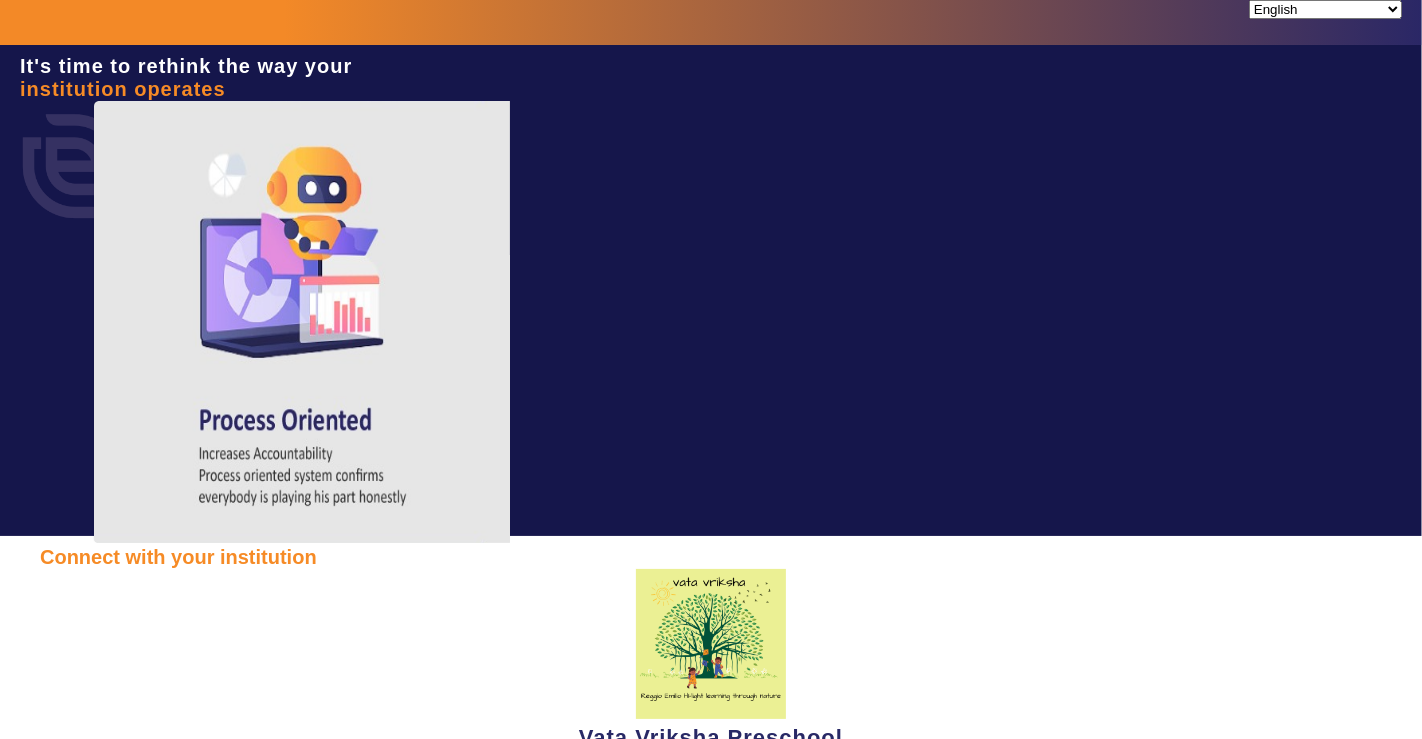 click at bounding box center [128, 848] 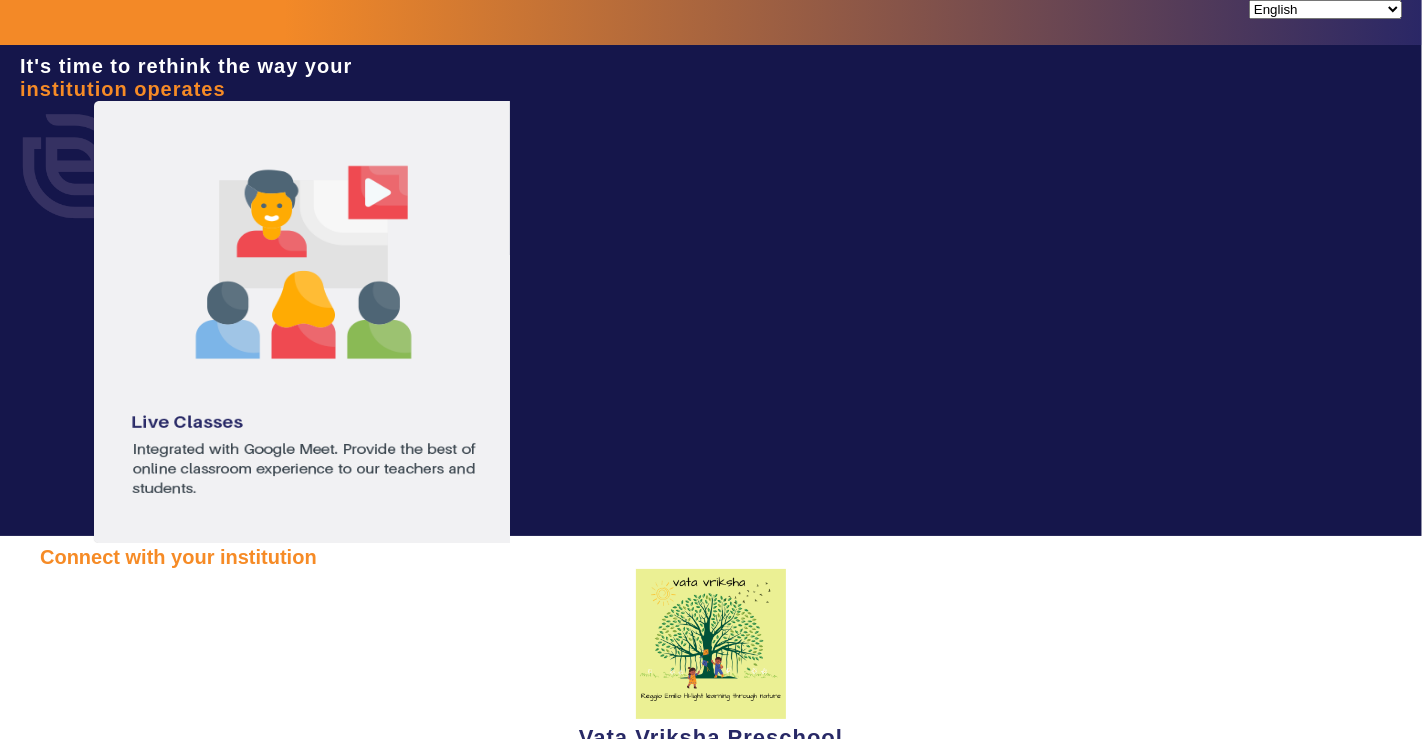 type on "[PHONE]" 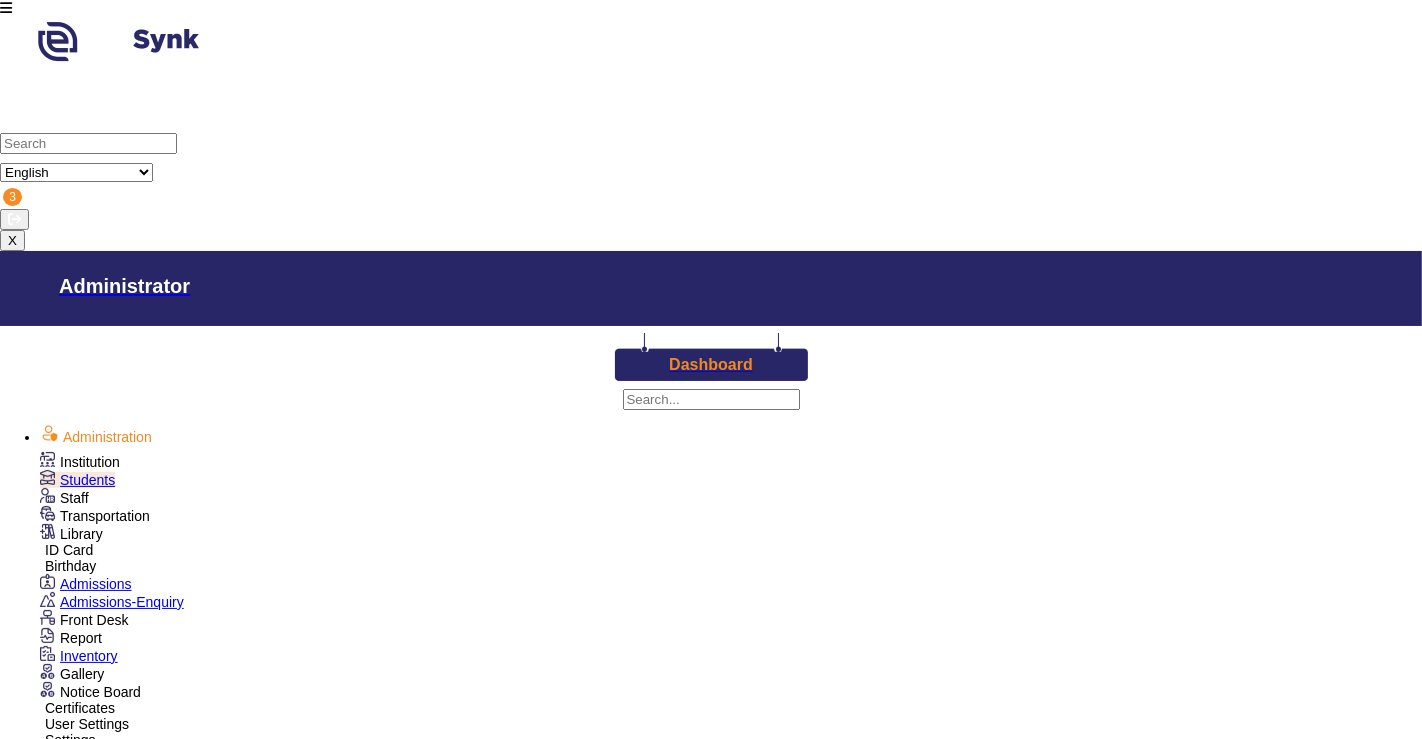 scroll, scrollTop: 910, scrollLeft: 0, axis: vertical 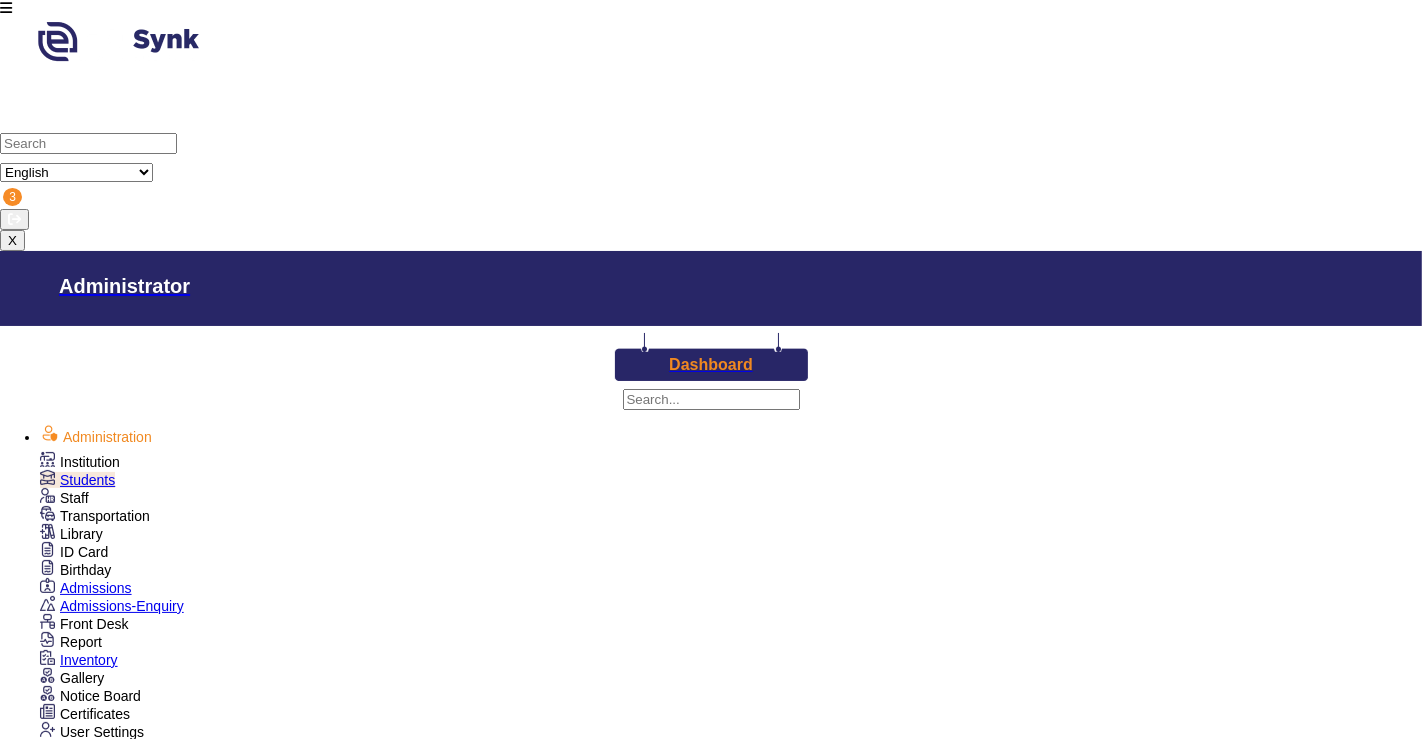 click on "Circular" at bounding box center (80, 462) 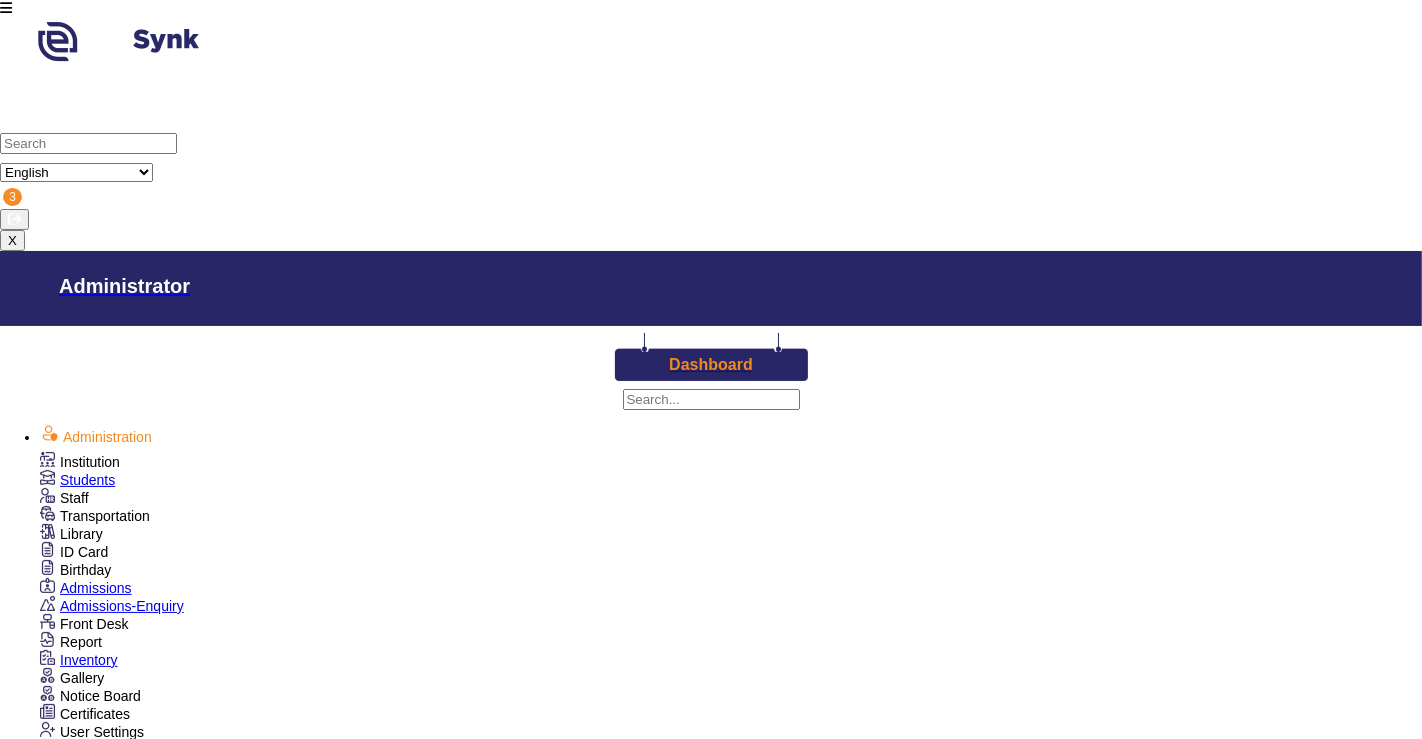 click at bounding box center (711, 1968) 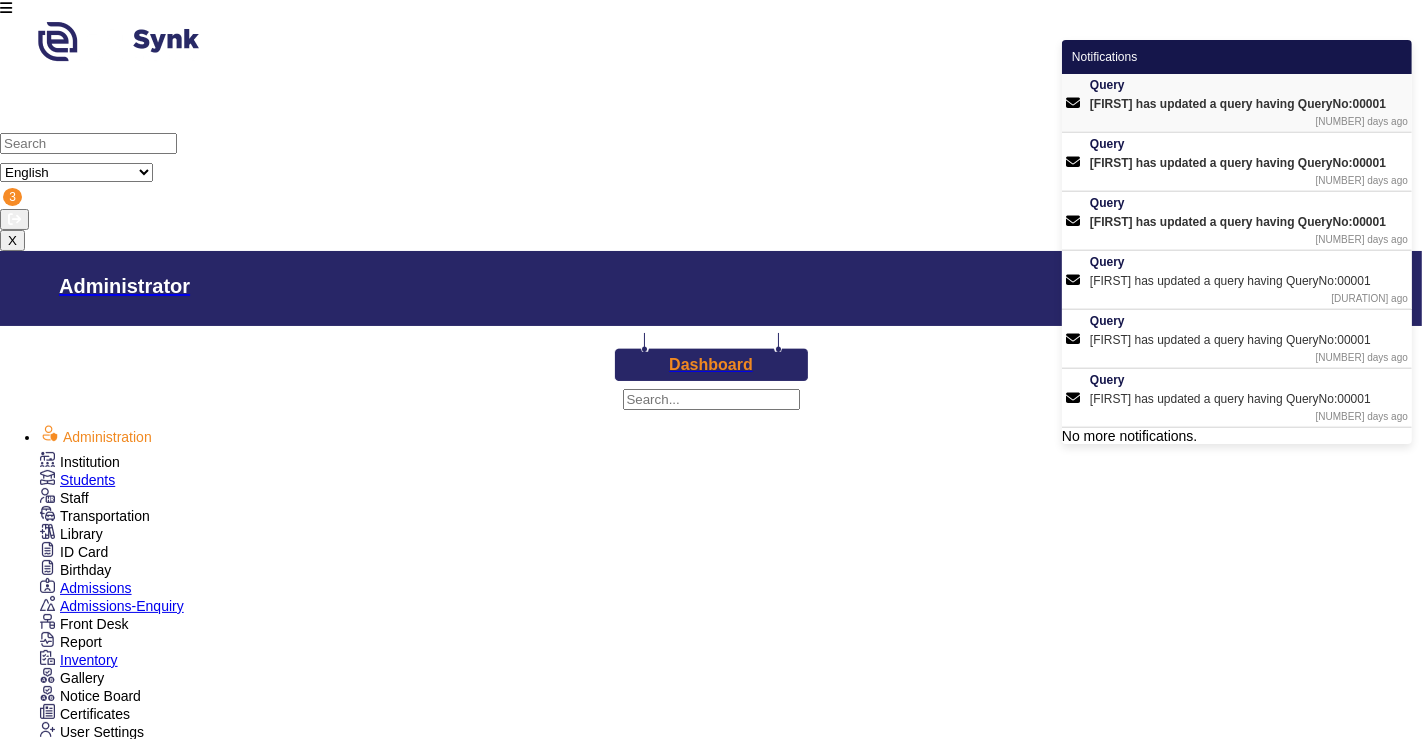 click on "[FIRST]   has updated a query having QueryNo:00001" at bounding box center (1249, 104) 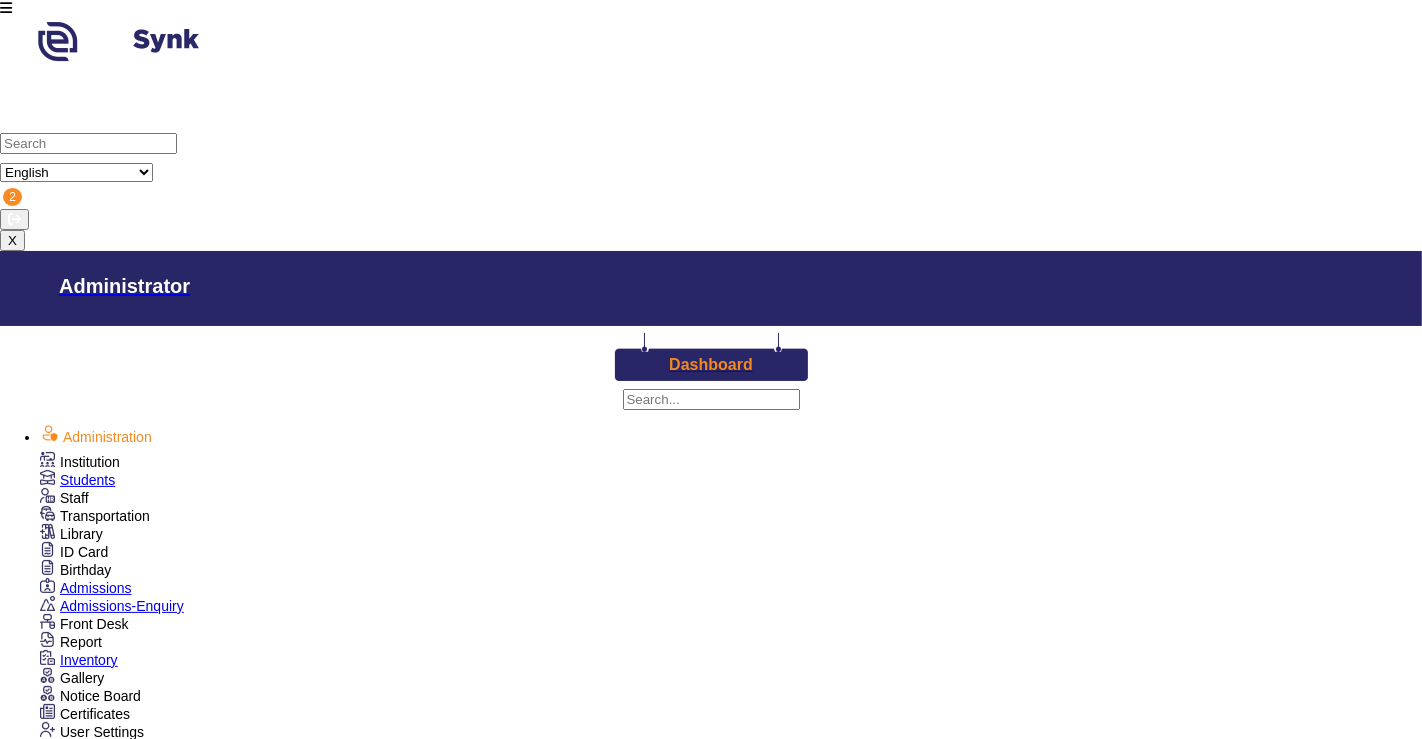 scroll, scrollTop: 194, scrollLeft: 0, axis: vertical 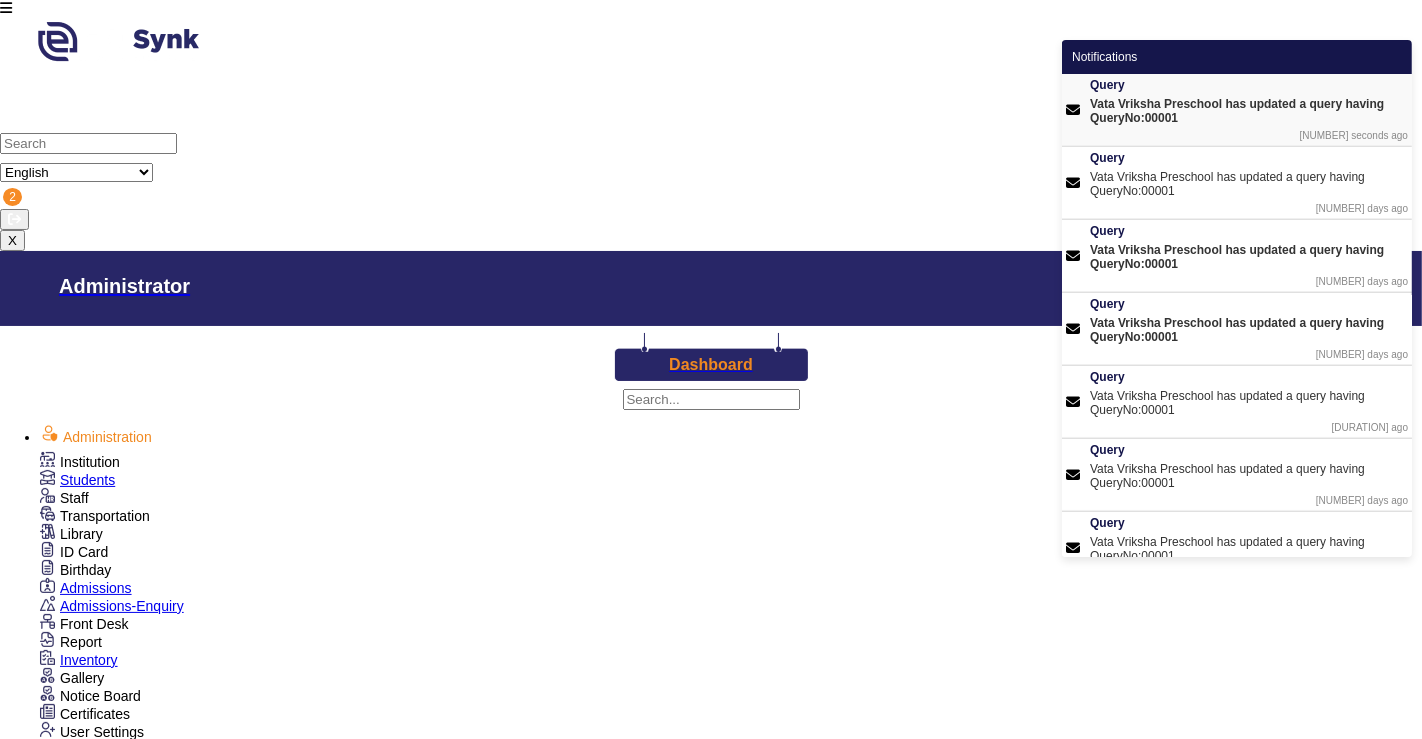 click on "Vata Vriksha Preschool   has updated a query having QueryNo:00001" at bounding box center [1249, 111] 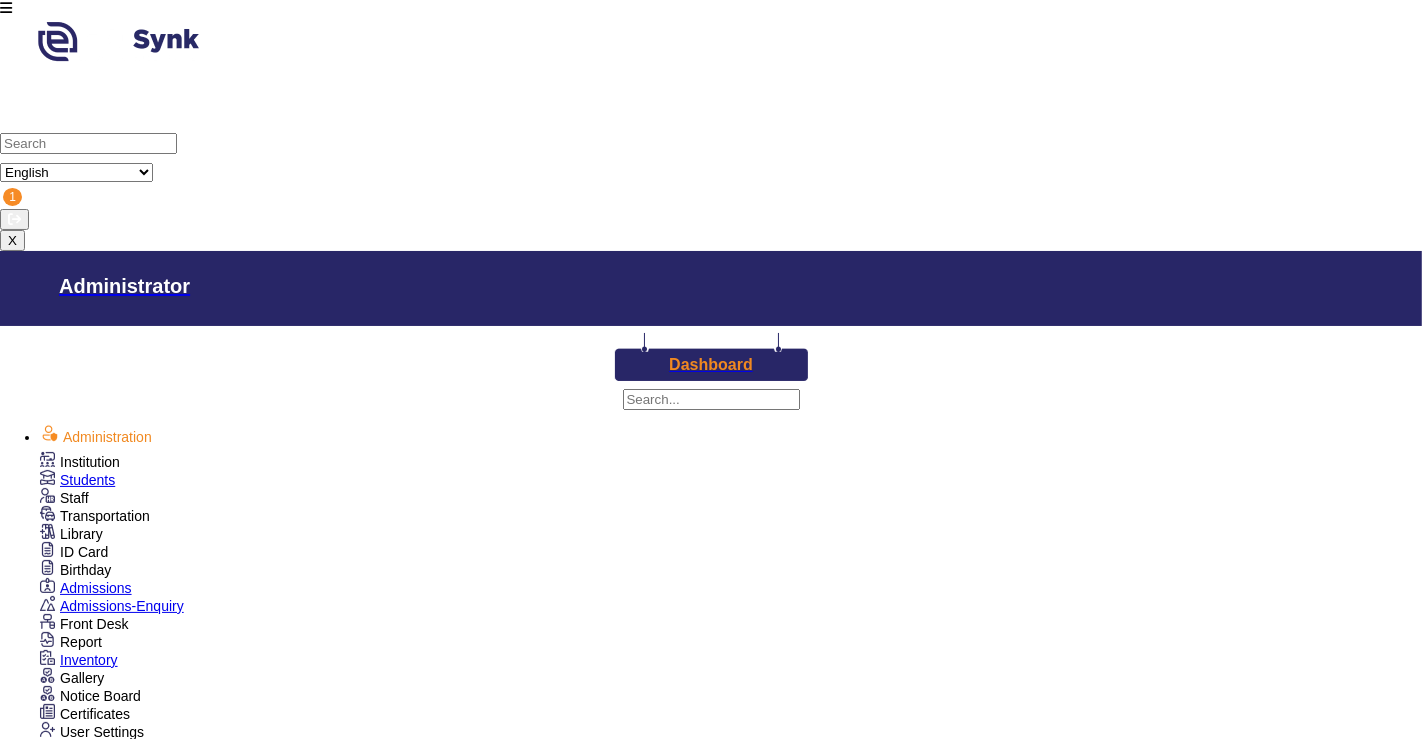 click on "English हिंदी (Hindi) ಕನ್ನಡ (Kannada) தமிழ் (Tamil) ଓଡିଆ (Odia) ਪੰਜਾਬੀ (Punjabi) मराठी (Marathi) മലയാളം (Malayalam) తెలుగు (Telugu) অসমীয়া (Assamese) ગુજરાતી (Gujarati) বাংলা (Bengali)  1" at bounding box center [711, 181] 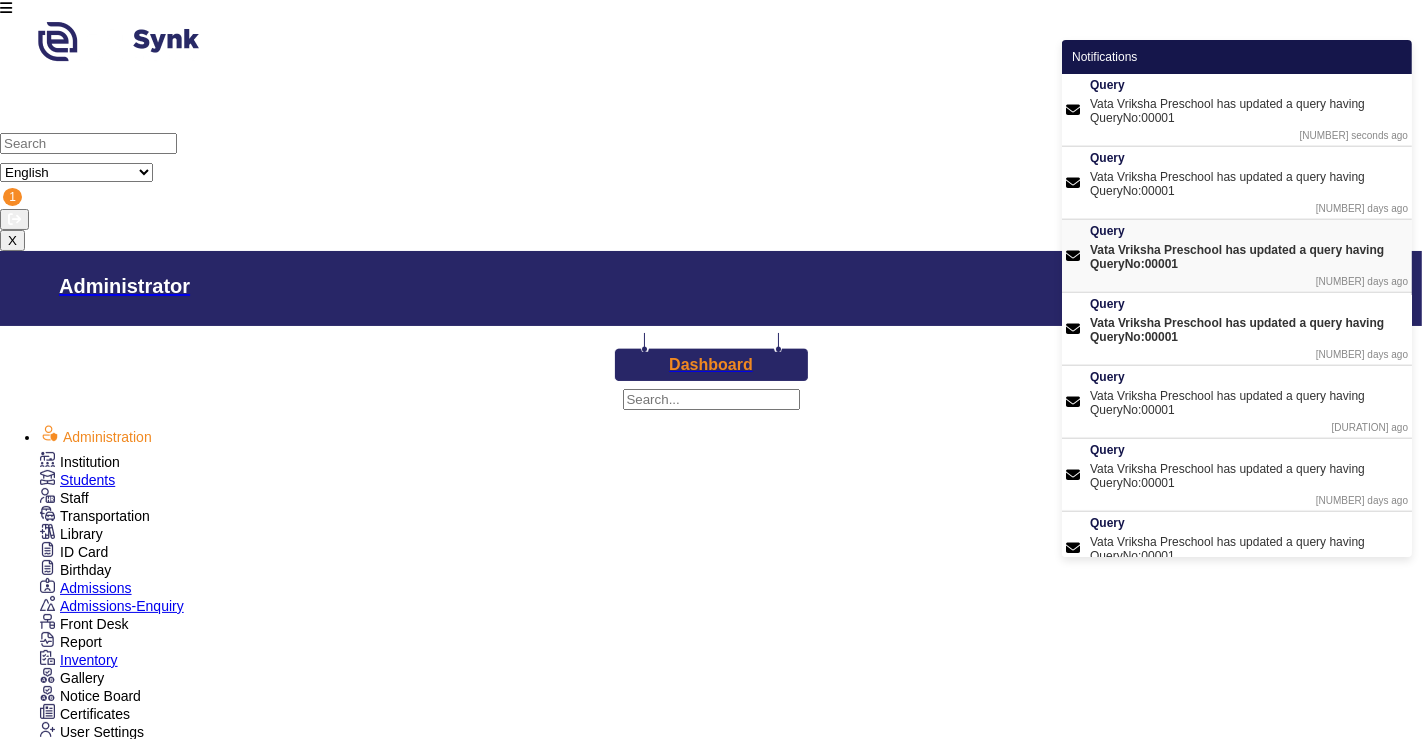 click on "Vata Vriksha Preschool   has updated a query having QueryNo:00001" at bounding box center [1249, 257] 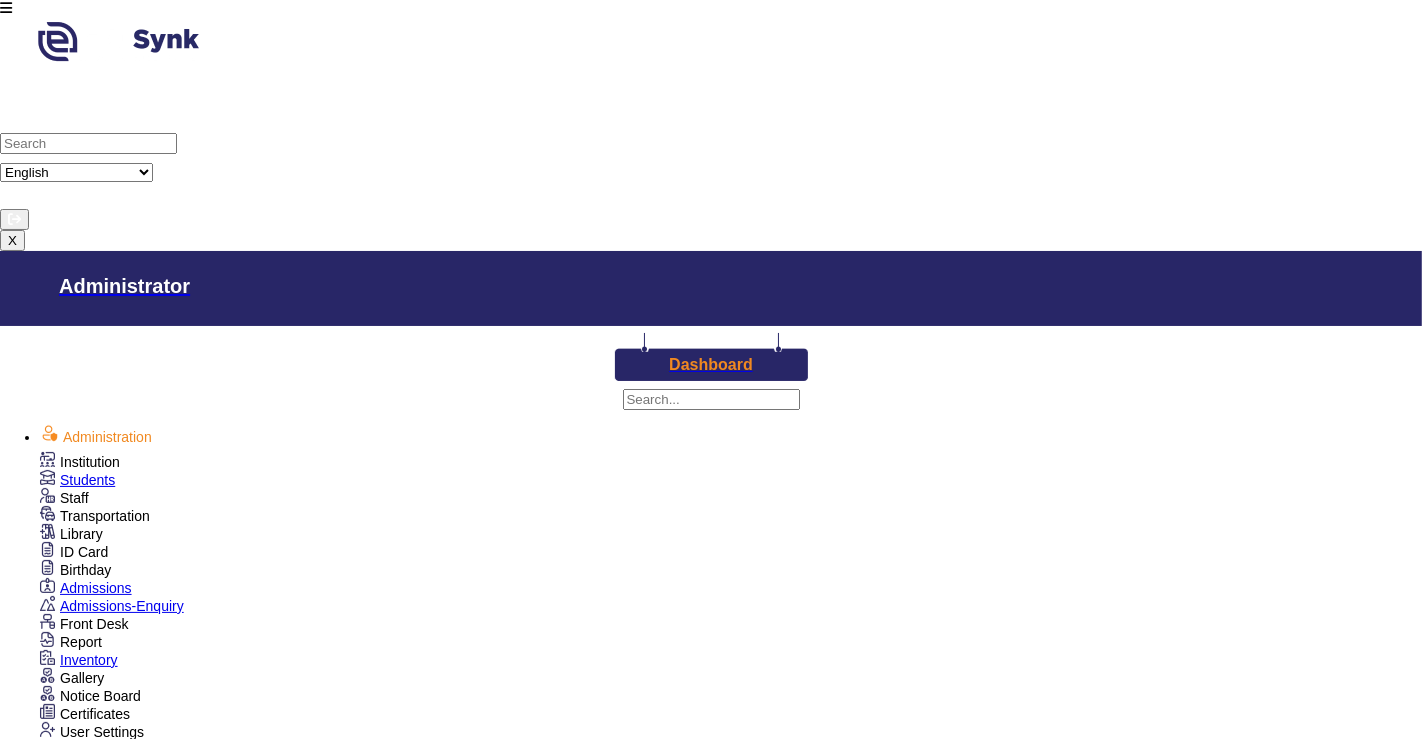 click at bounding box center [6, 201] 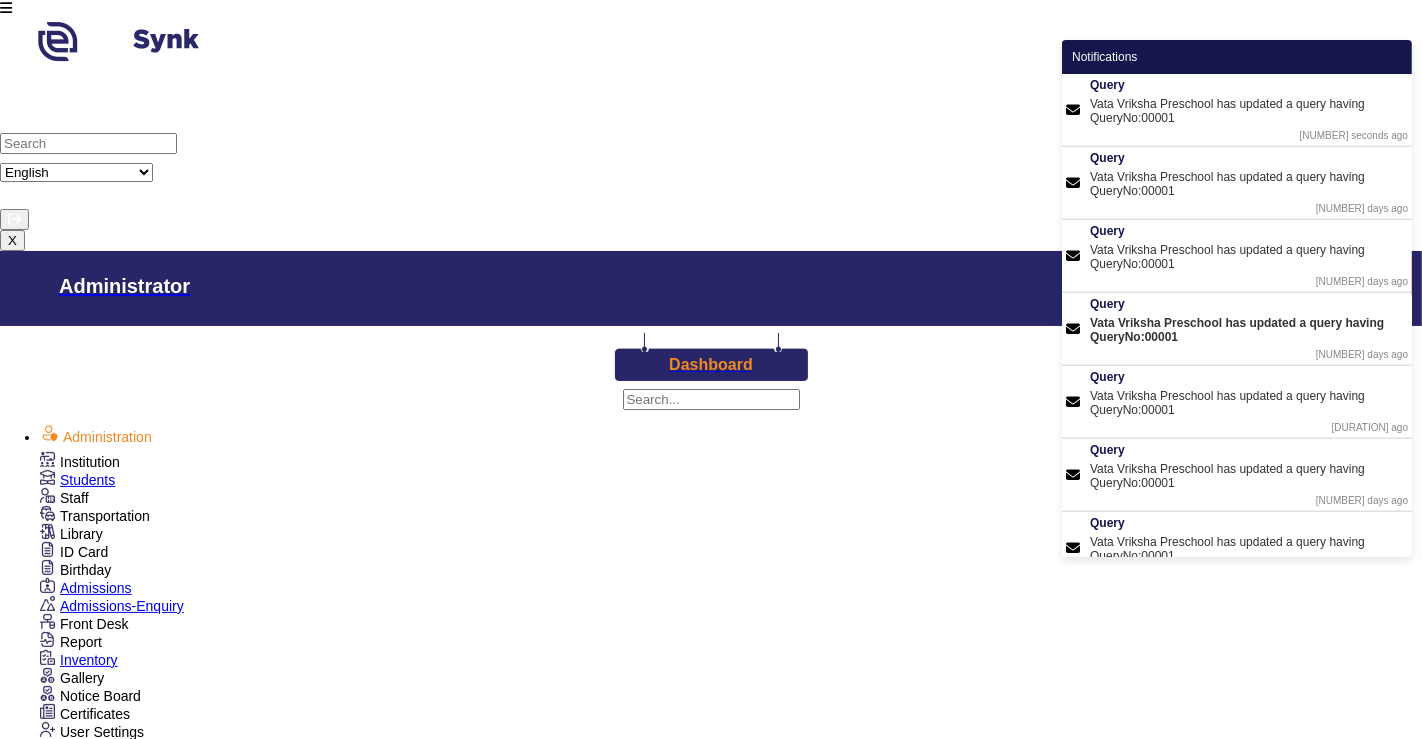 click on "Vata Vriksha Preschool" at bounding box center [711, 1482] 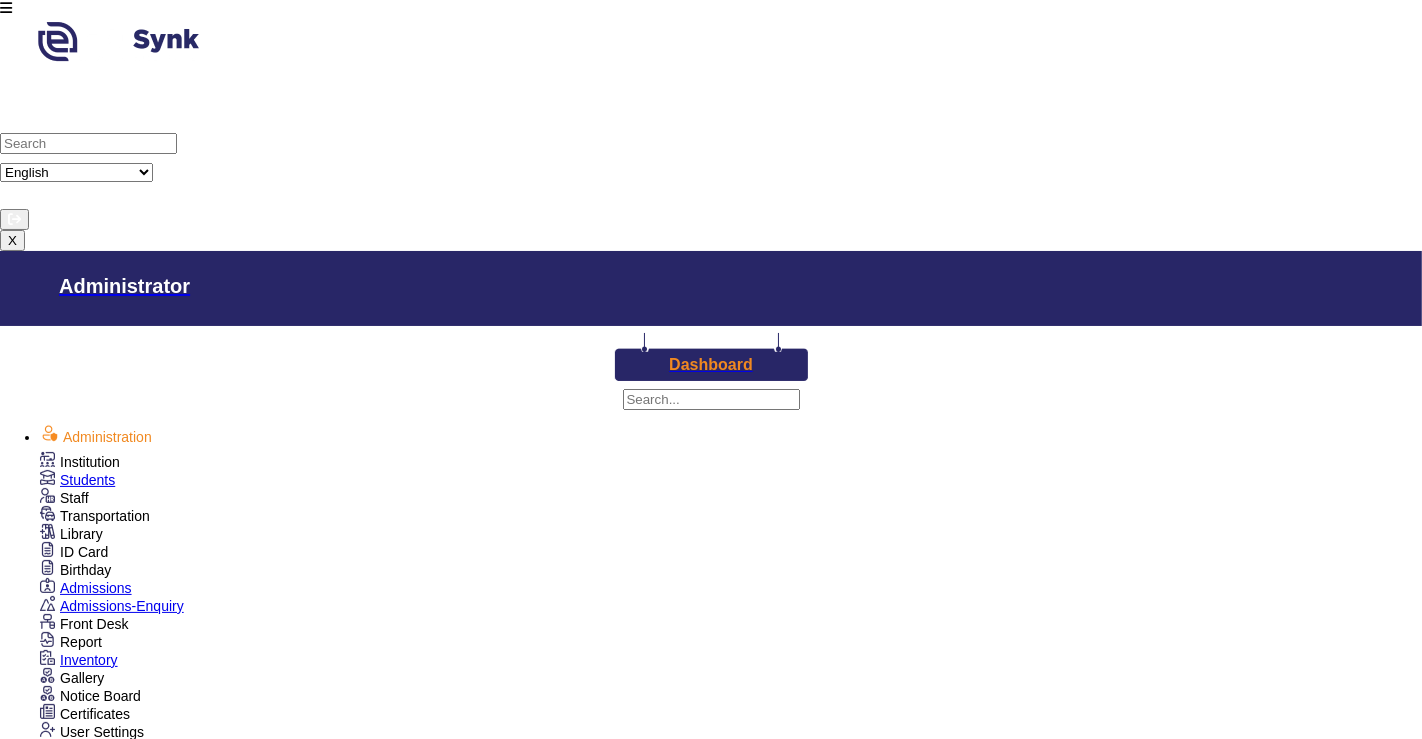 click on "Compose" at bounding box center [110, 1090] 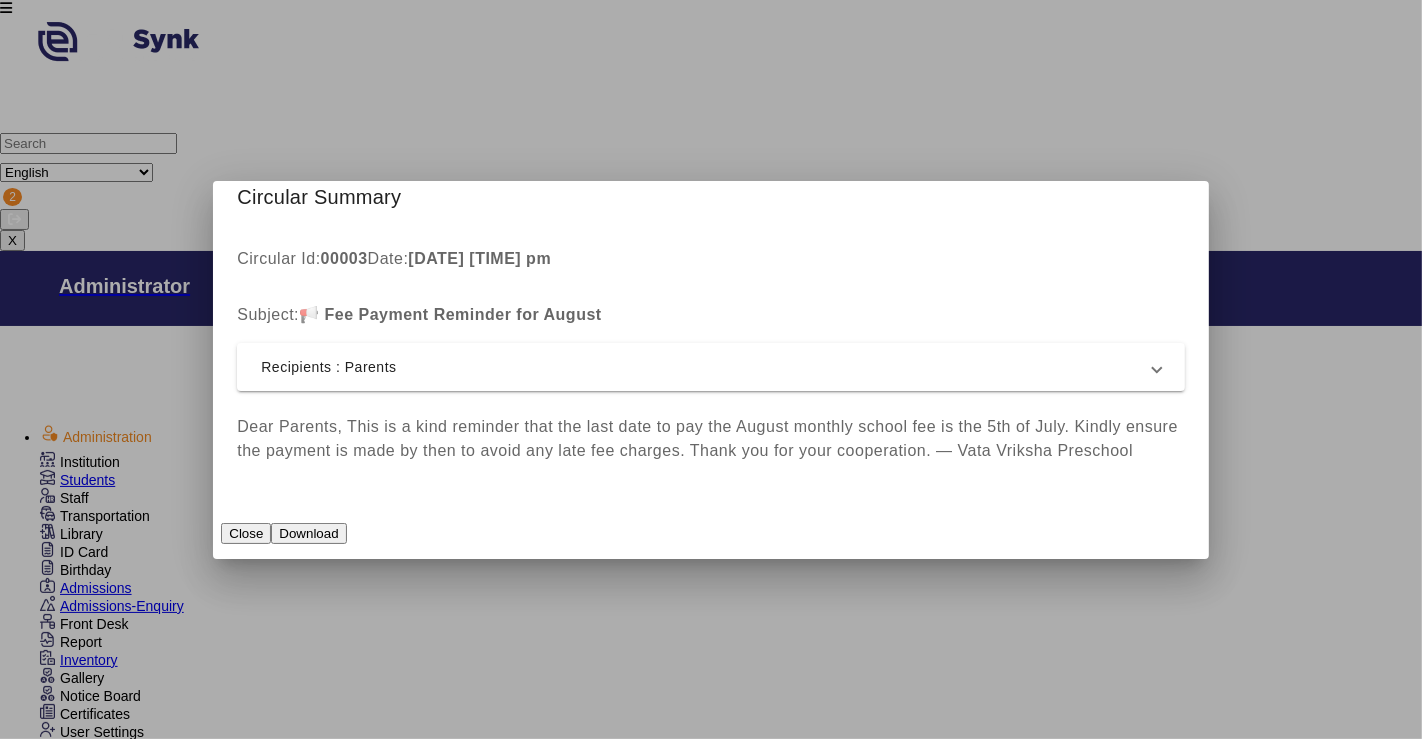 click on "Close" at bounding box center [246, 533] 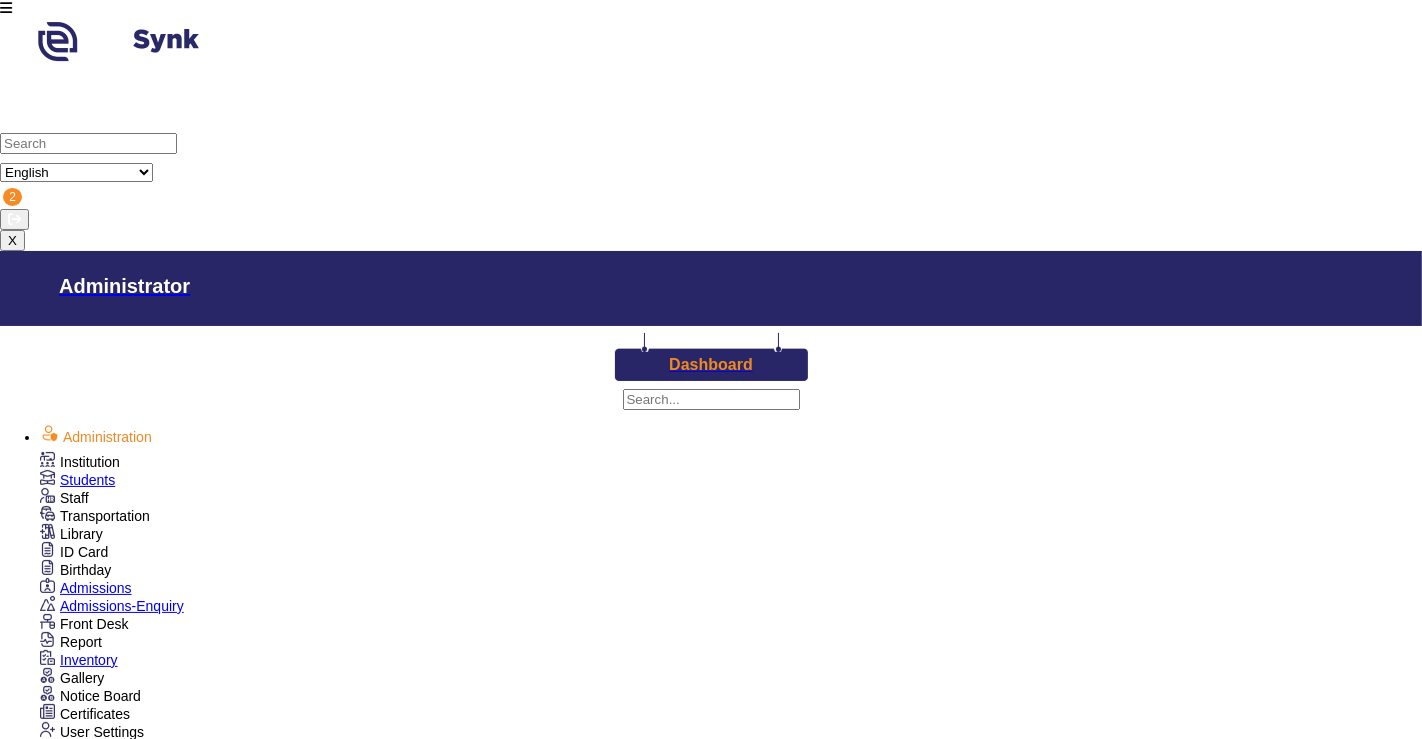 scroll, scrollTop: 0, scrollLeft: 0, axis: both 